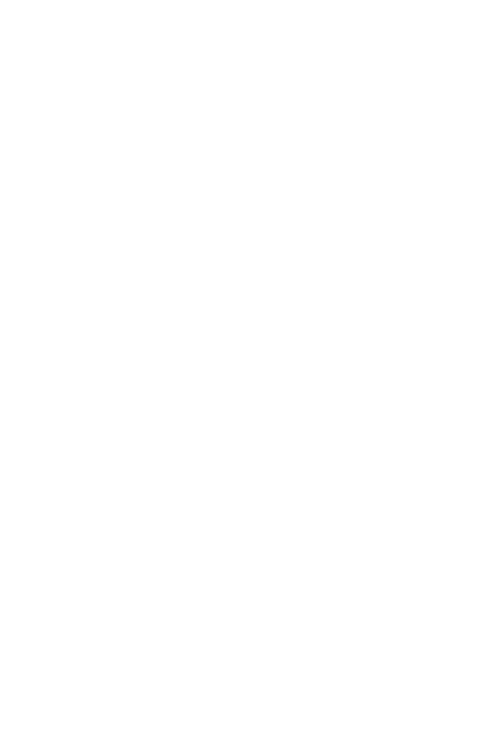 scroll, scrollTop: 0, scrollLeft: 0, axis: both 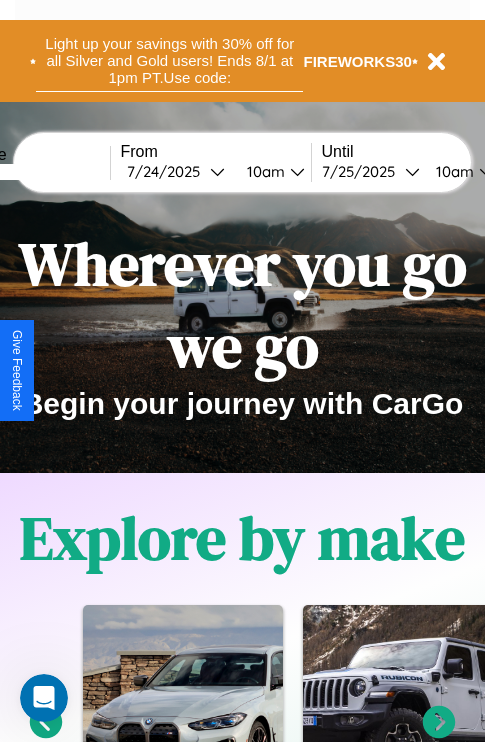 click on "Light up your savings with 30% off for all Silver and Gold users! Ends 8/1 at 1pm PT.  Use code:" at bounding box center (169, 61) 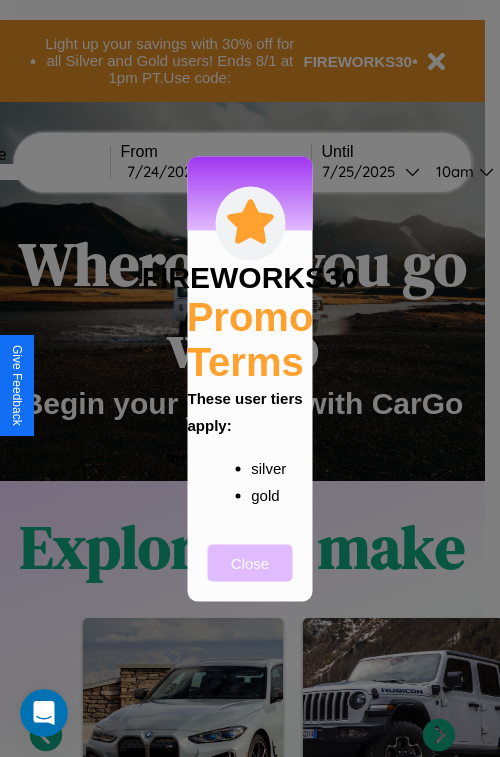 click on "Close" at bounding box center (250, 562) 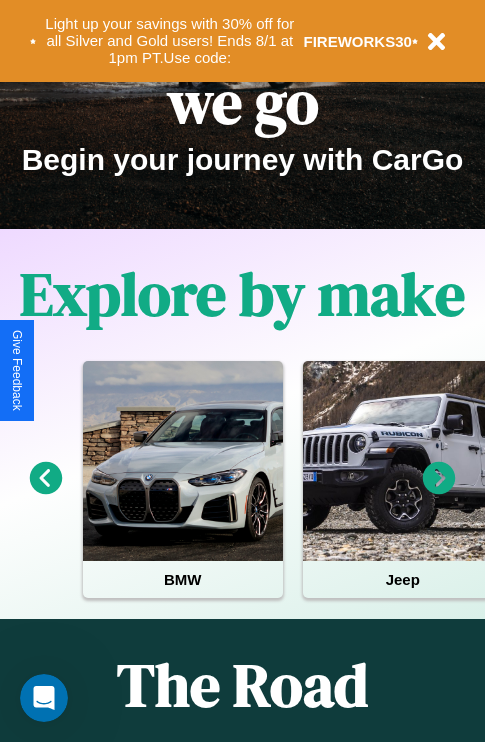 scroll, scrollTop: 308, scrollLeft: 0, axis: vertical 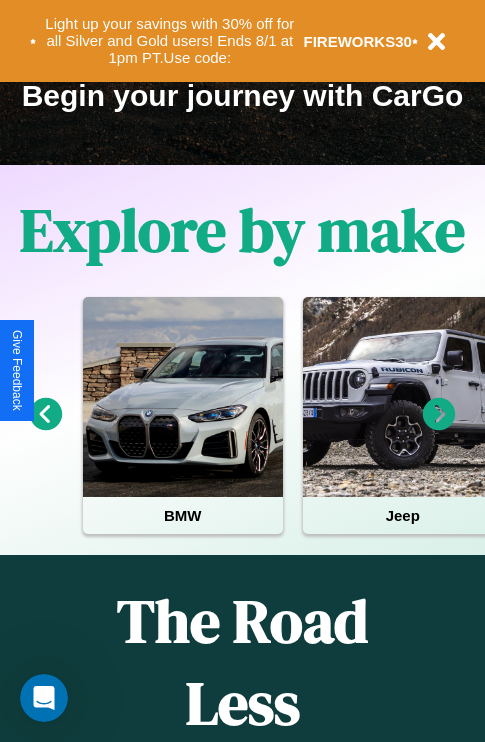click 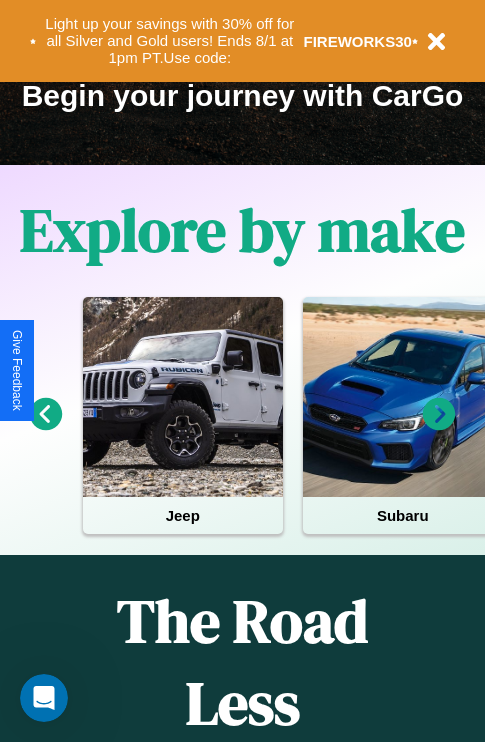 click 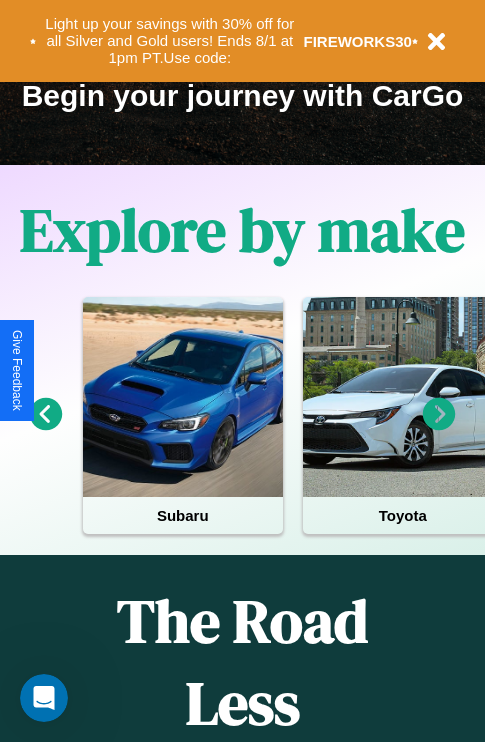 click 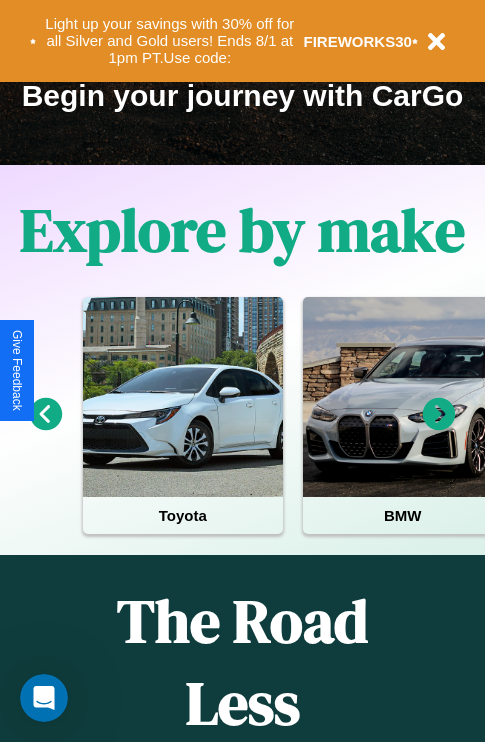 click 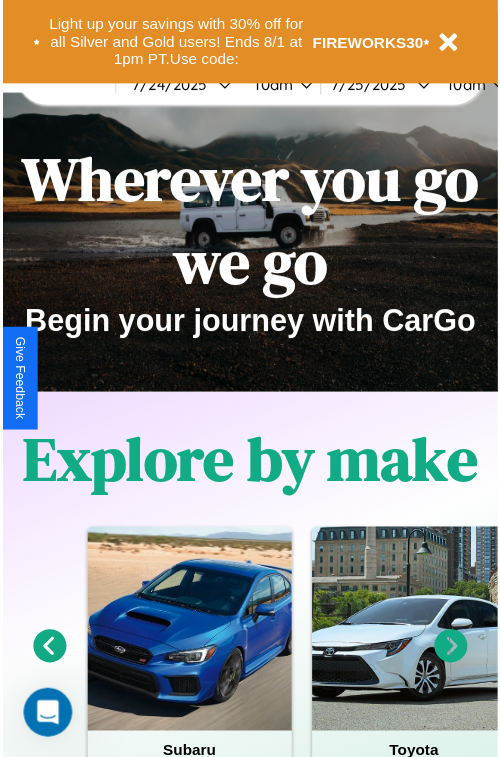 scroll, scrollTop: 0, scrollLeft: 0, axis: both 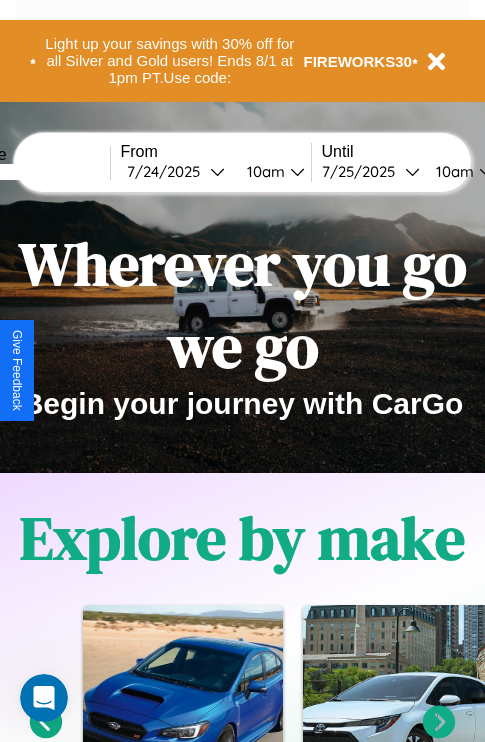 click at bounding box center [35, 172] 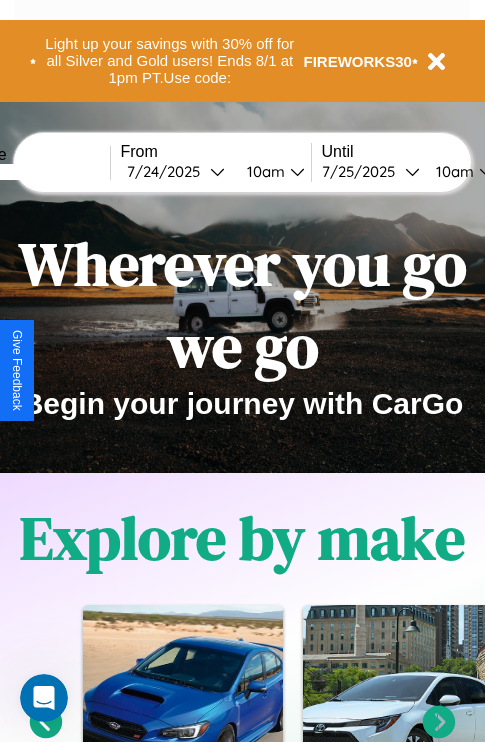 type on "******" 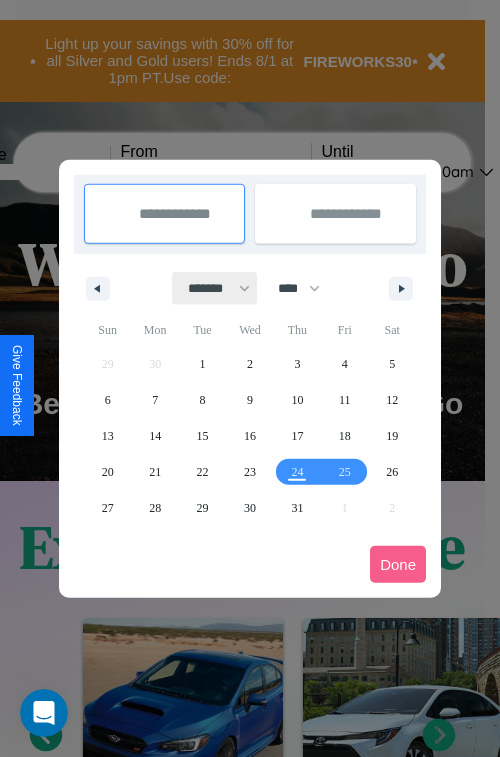 click on "******* ******** ***** ***** *** **** **** ****** ********* ******* ******** ********" at bounding box center [215, 288] 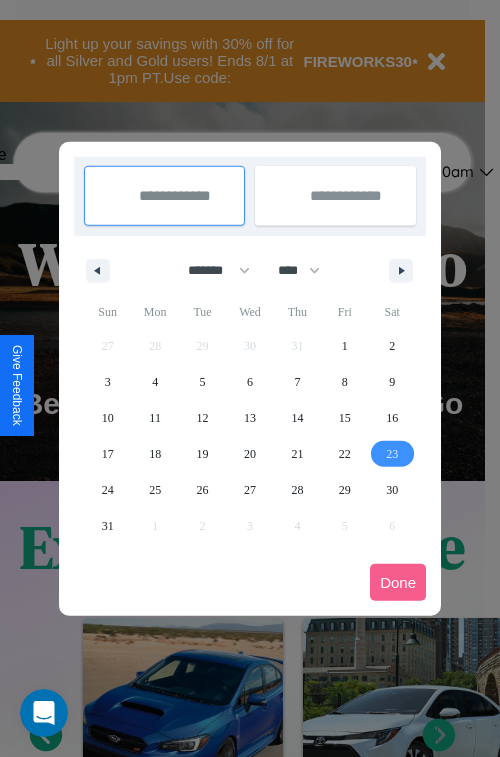 click on "23" at bounding box center (392, 454) 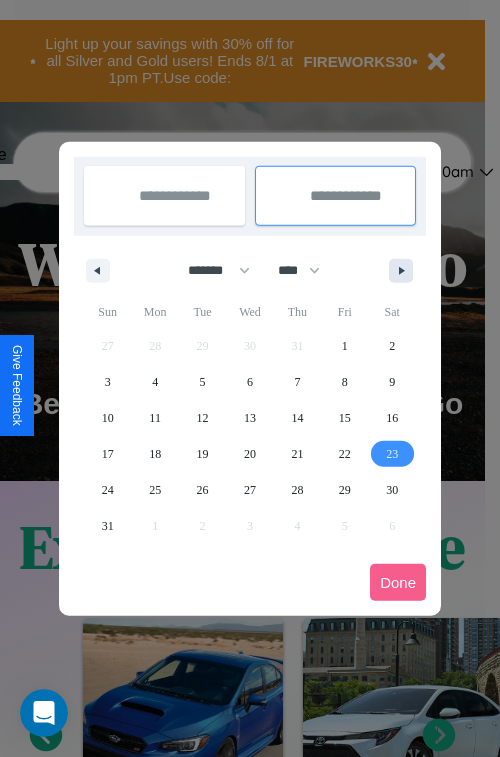 click at bounding box center (405, 271) 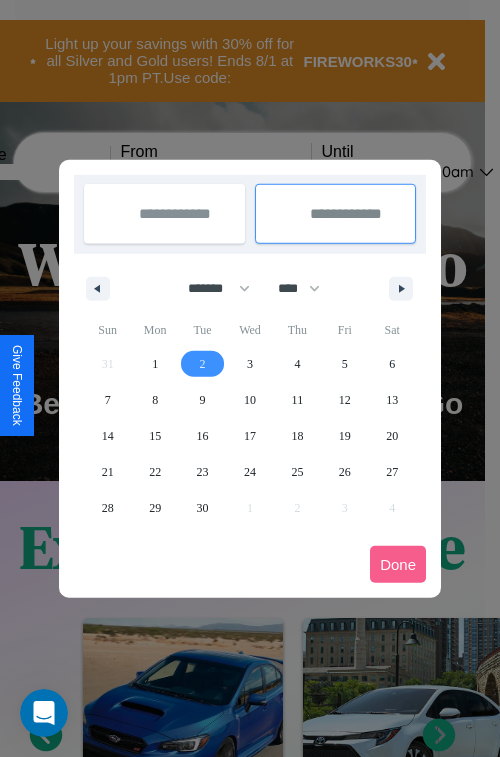 click on "2" at bounding box center (203, 364) 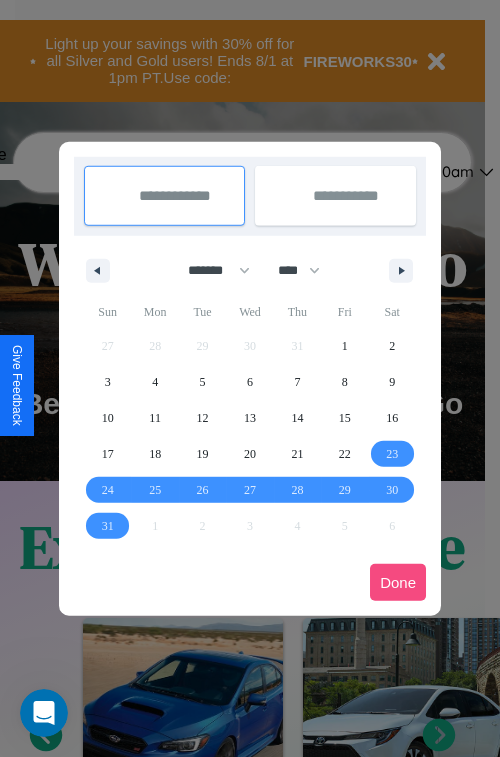 click on "Done" at bounding box center (398, 582) 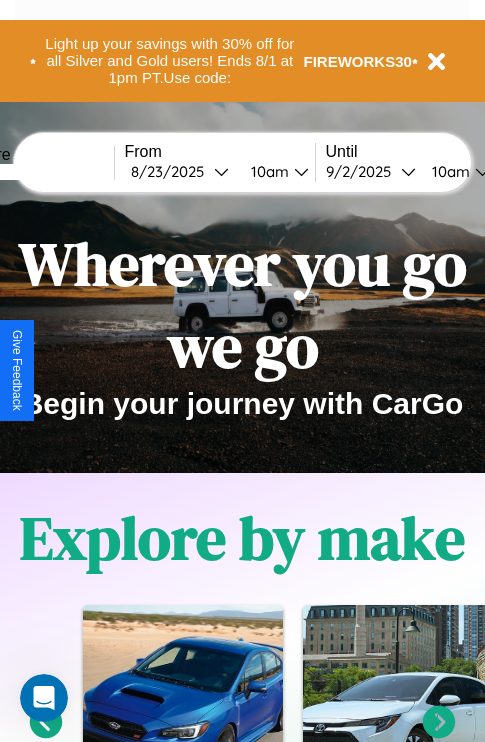 click on "10am" at bounding box center [267, 171] 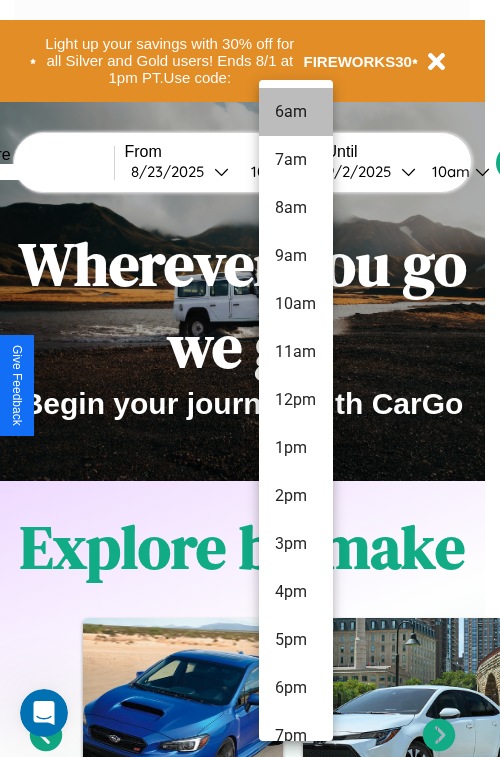 click on "6am" at bounding box center [296, 112] 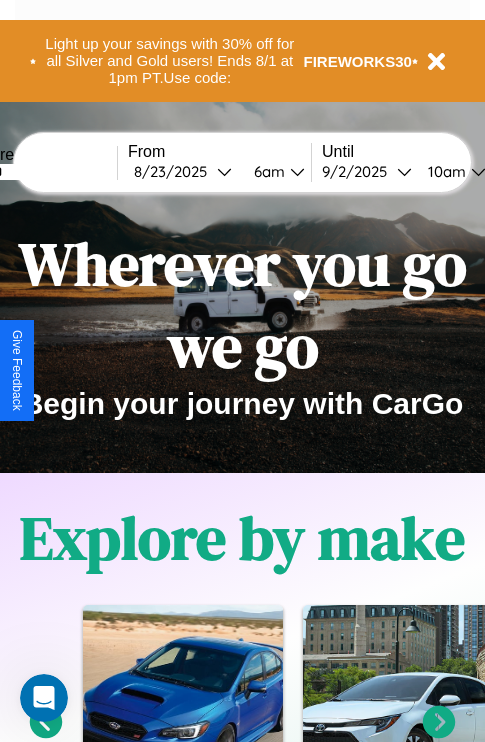click on "10am" at bounding box center (444, 171) 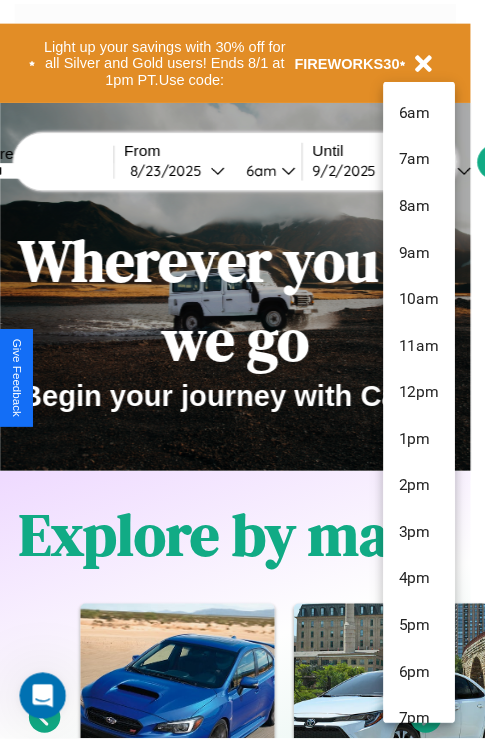 scroll, scrollTop: 115, scrollLeft: 0, axis: vertical 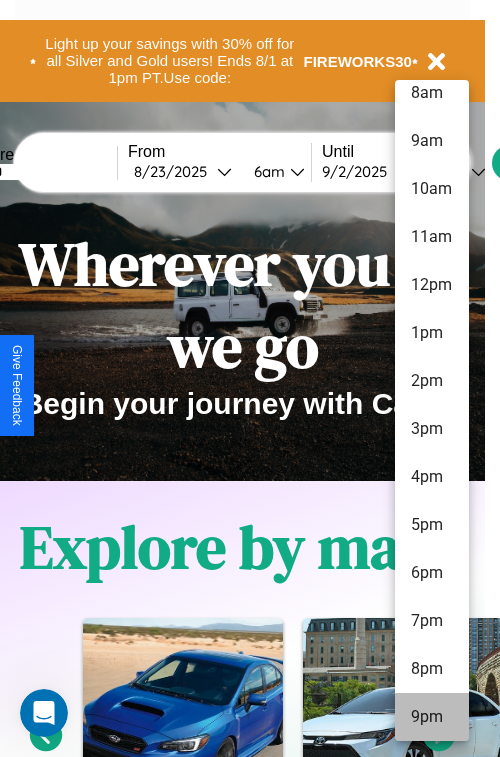 click on "9pm" at bounding box center [432, 717] 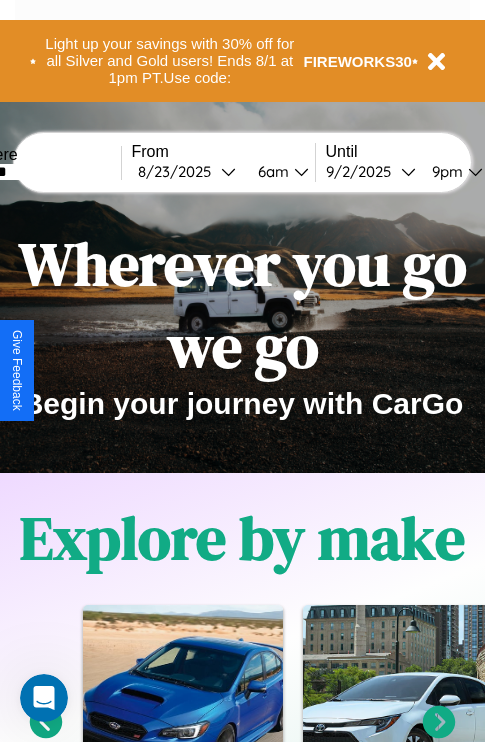 scroll, scrollTop: 0, scrollLeft: 66, axis: horizontal 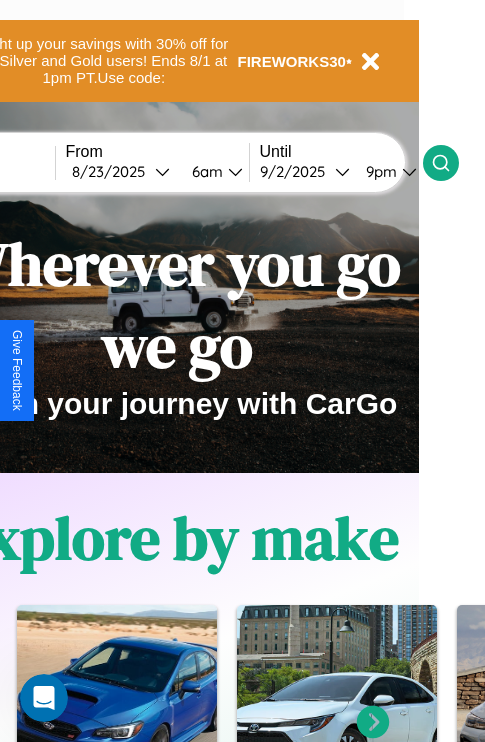 click 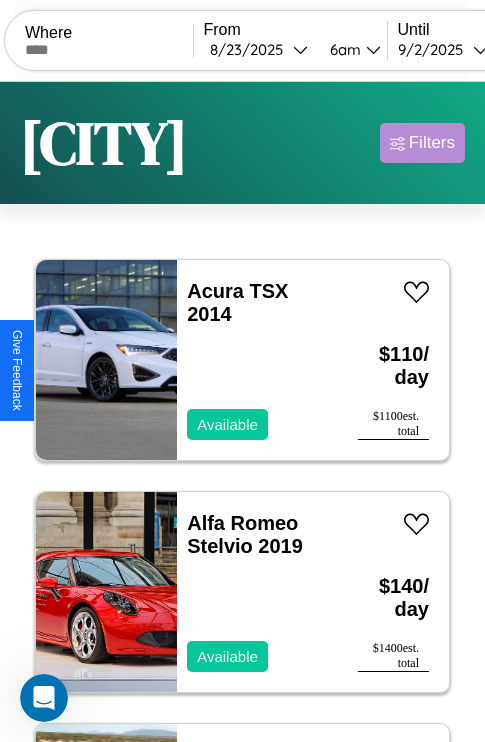 click on "Filters" at bounding box center [432, 143] 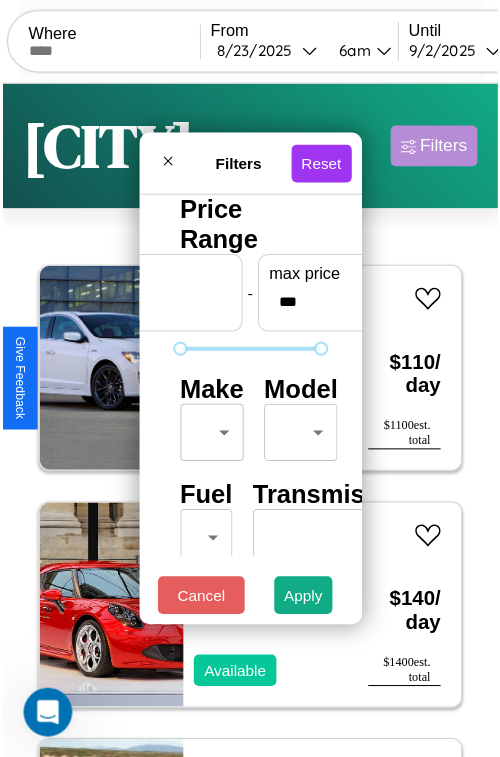 scroll, scrollTop: 59, scrollLeft: 0, axis: vertical 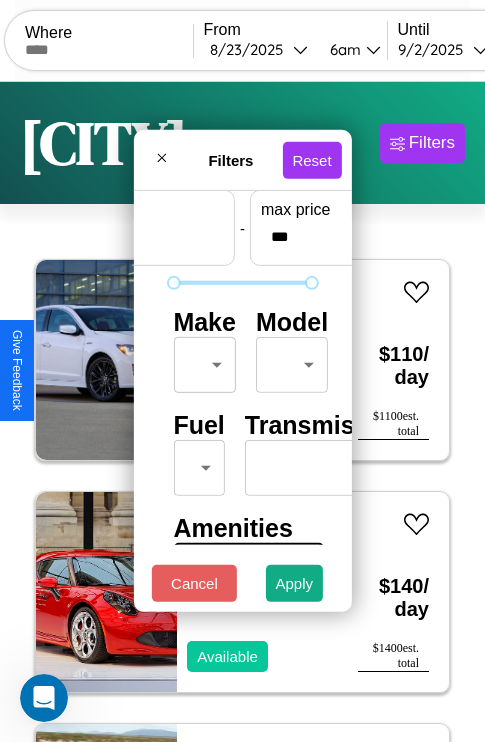 click on "CarGo Where From 8 / 23 / [YEAR] 6am Until 9 / 2 / [YEAR] 9pm Become a Host Login Sign Up [CITY] Filters 5  cars in this area These cars can be picked up in this city. Acura   TSX   2014 Available $ 110  / day $ 1100  est. total Alfa Romeo   Stelvio   2019 Available $ 140  / day $ 1400  est. total Subaru   Impreza   2022 Available $ 60  / day $ 600  est. total Lamborghini   147   2024 Available $ 190  / day $ 1900  est. total Buick   LeSabre   2017 Available $ 150  / day $ 1500  est. total Filters Reset Price Range min price *  -  max price *** Make ​ ​ Model ​ ​ Fuel ​ ​ Transmission ​ ​ Amenities Sunroof Moonroof Touch Display Winter Package Sport Turbo Heated Seats Carplay Bluetooth All Wheel Drive Push To Start Cancel Apply Support ID:  [ID] Give Feedback" at bounding box center [242, 412] 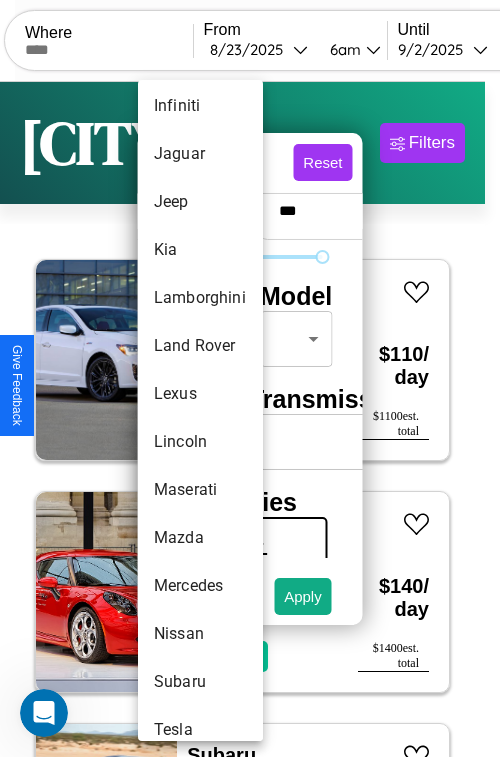 scroll, scrollTop: 1083, scrollLeft: 0, axis: vertical 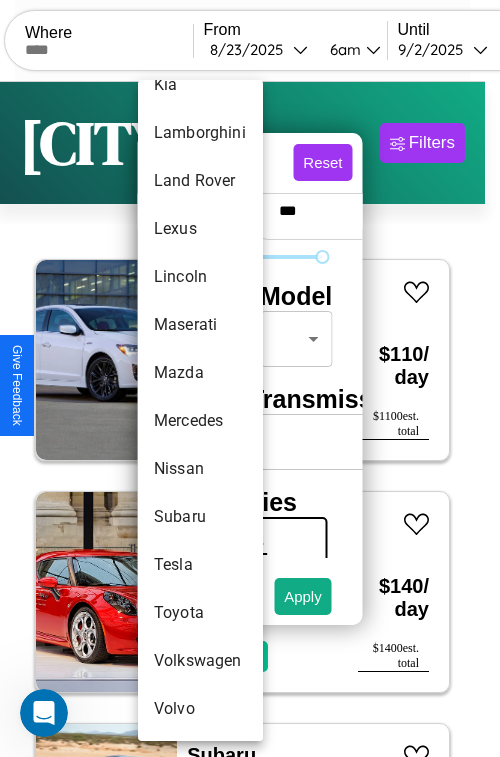 click on "Nissan" at bounding box center [200, 469] 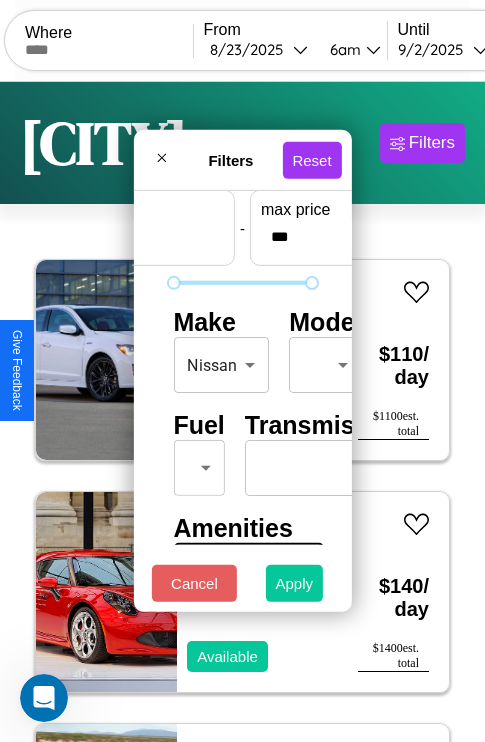 click on "Apply" at bounding box center [295, 583] 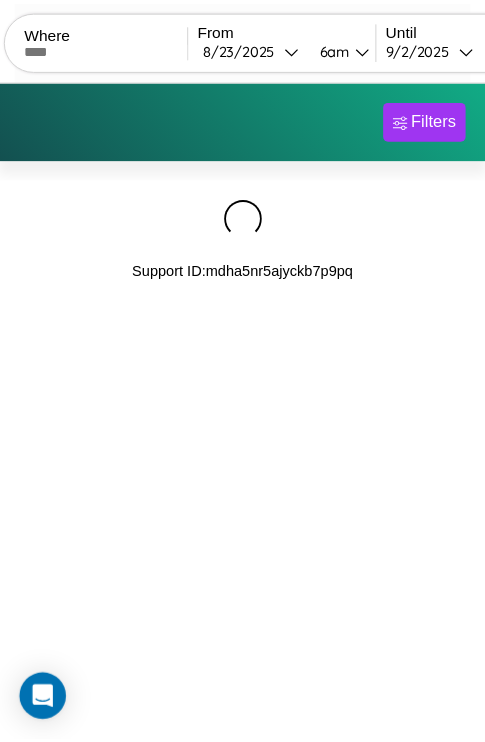 scroll, scrollTop: 0, scrollLeft: 0, axis: both 